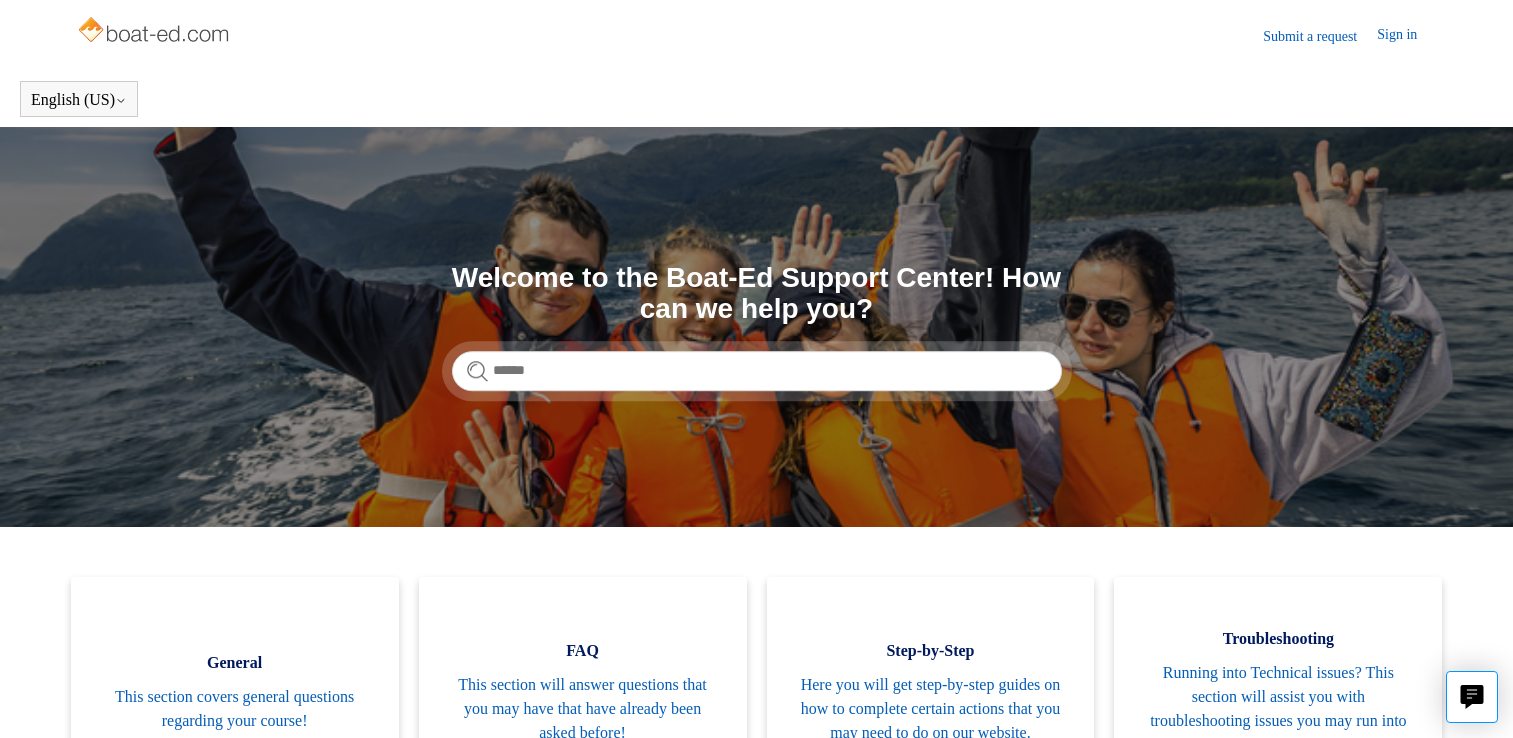 scroll, scrollTop: 0, scrollLeft: 0, axis: both 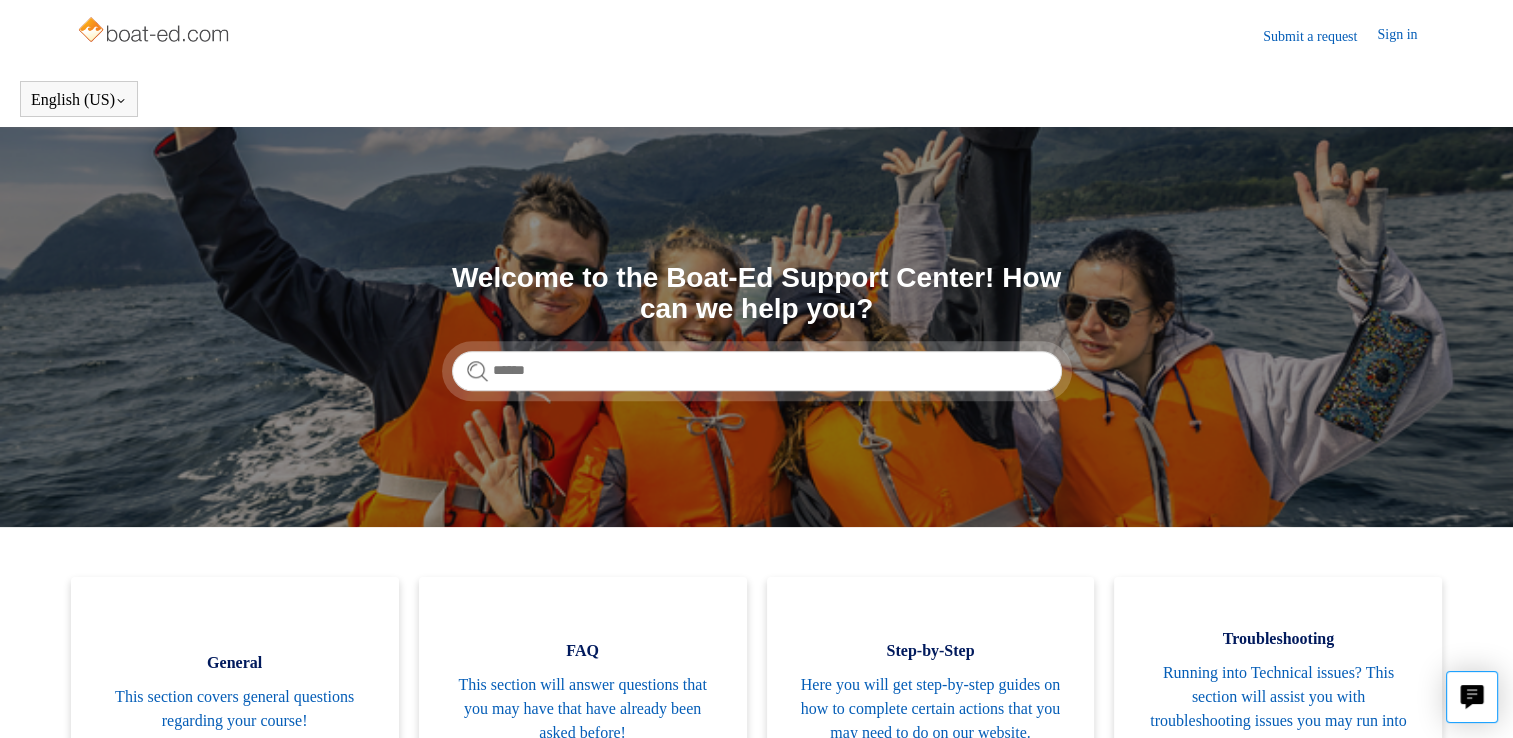 click on "Submit a request" at bounding box center (1320, 36) 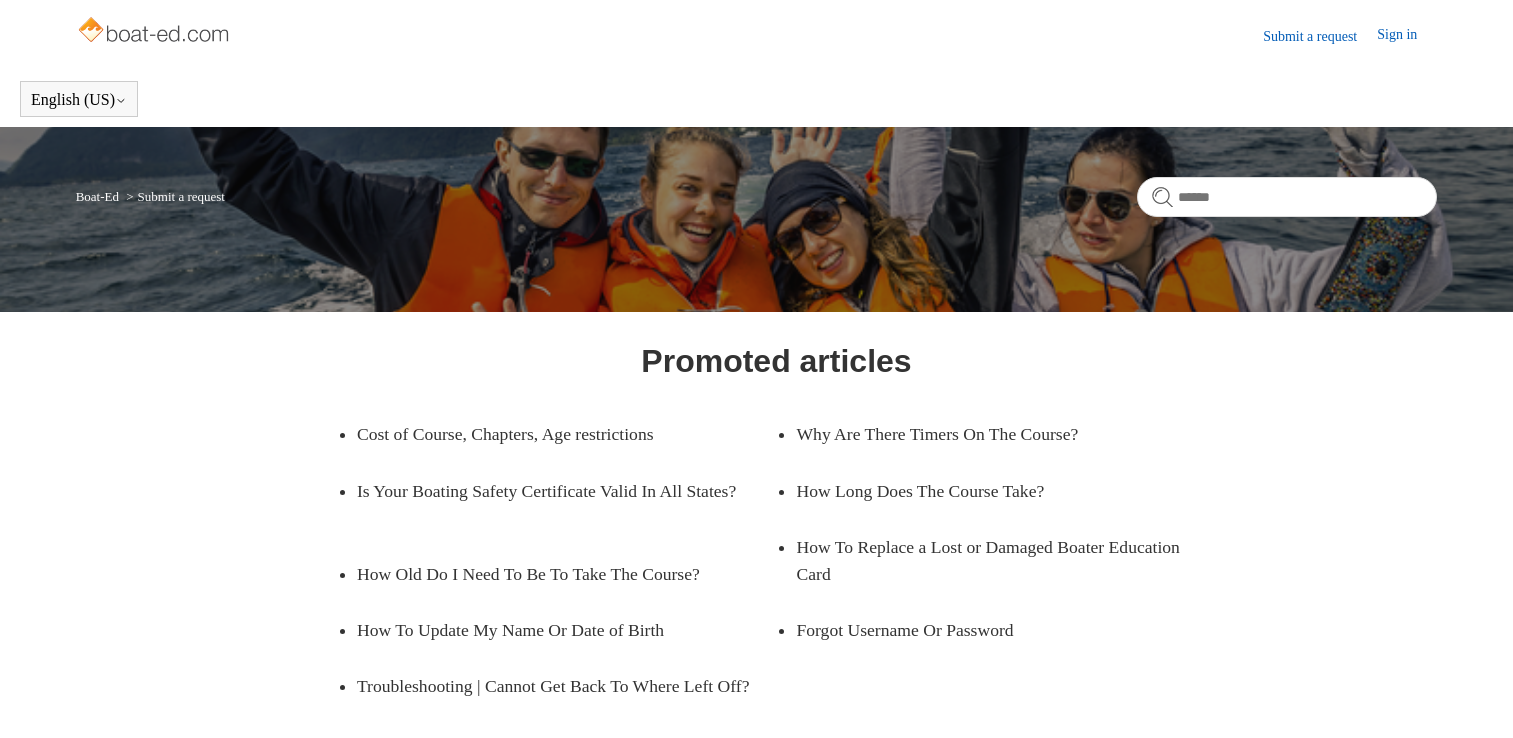 scroll, scrollTop: 0, scrollLeft: 0, axis: both 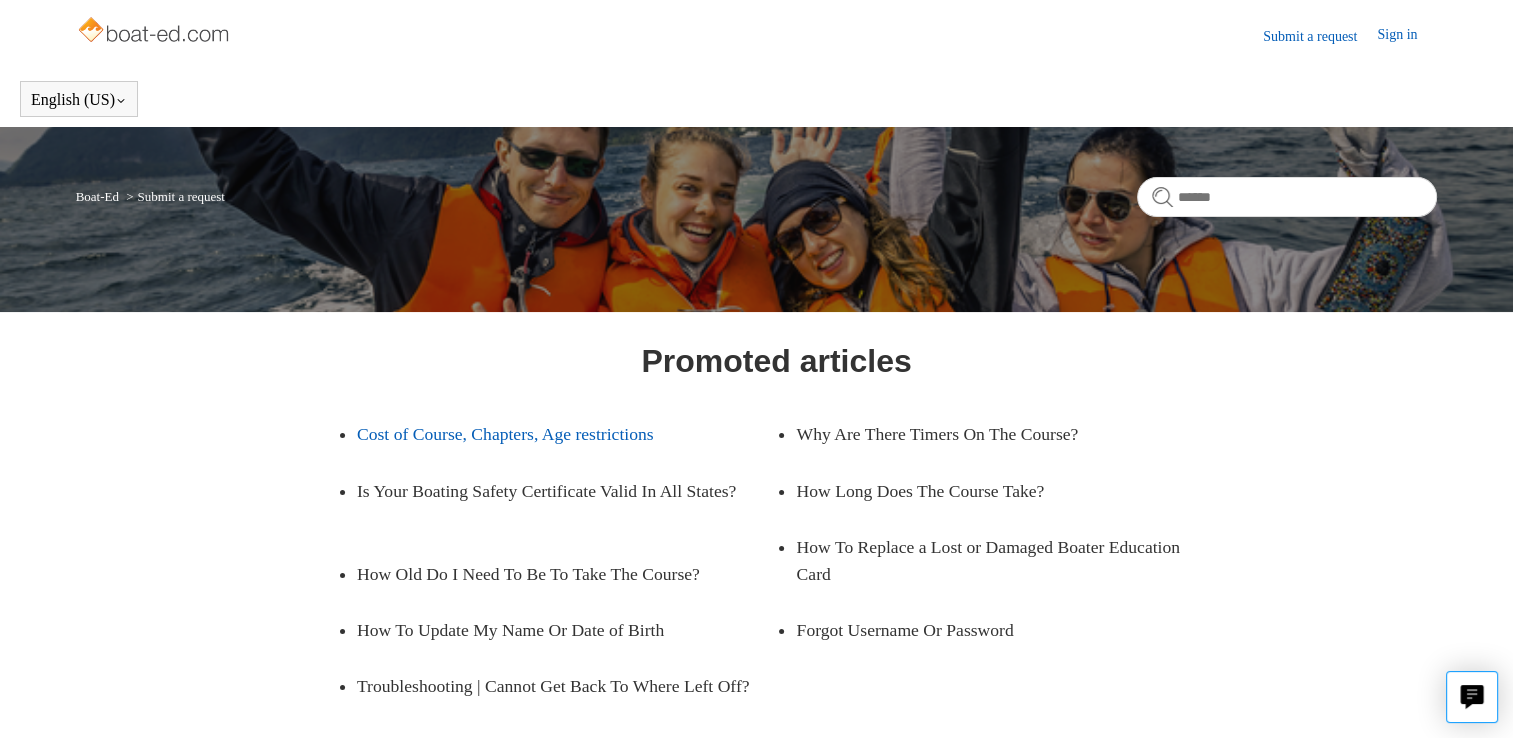 click on "Cost of Course, Chapters, Age restrictions" at bounding box center (552, 434) 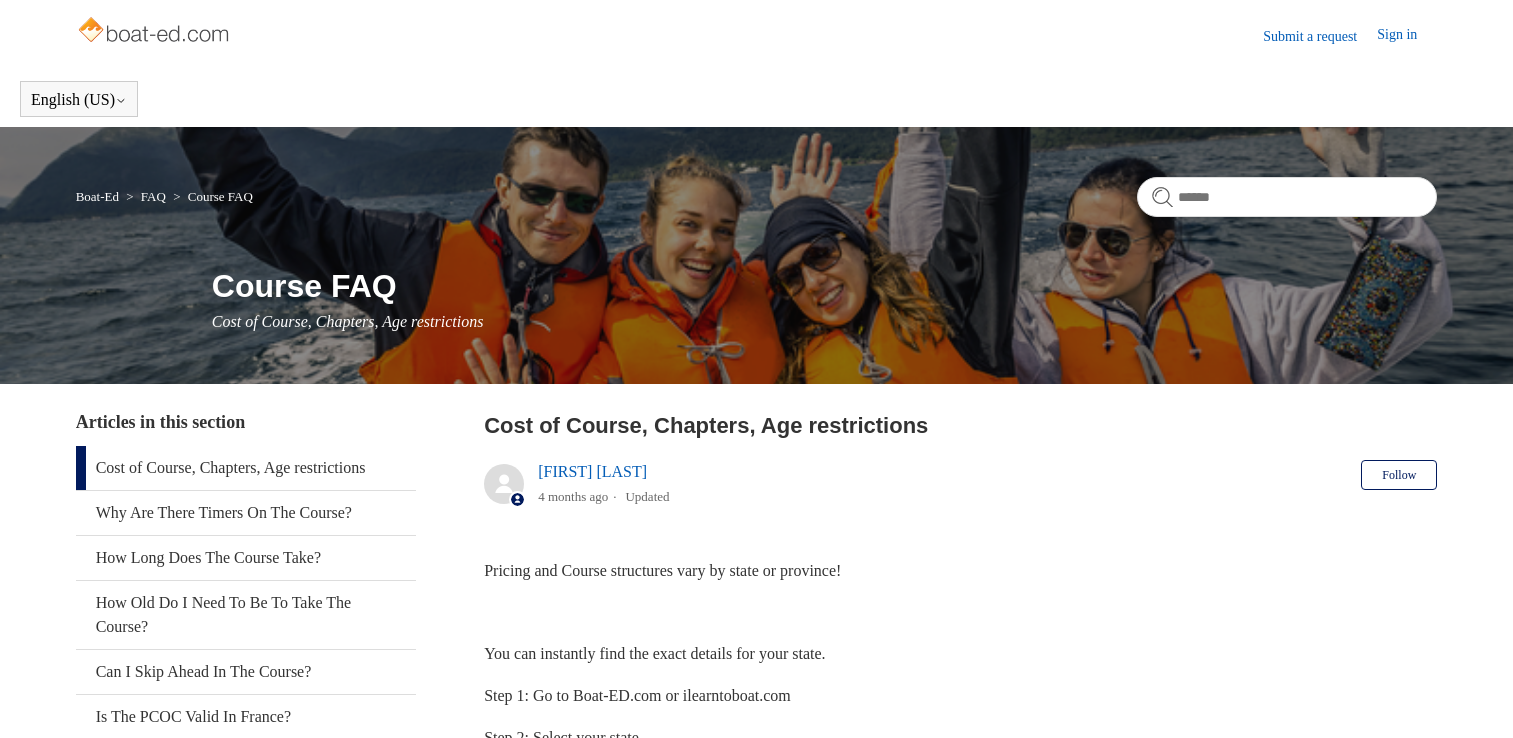 scroll, scrollTop: 0, scrollLeft: 0, axis: both 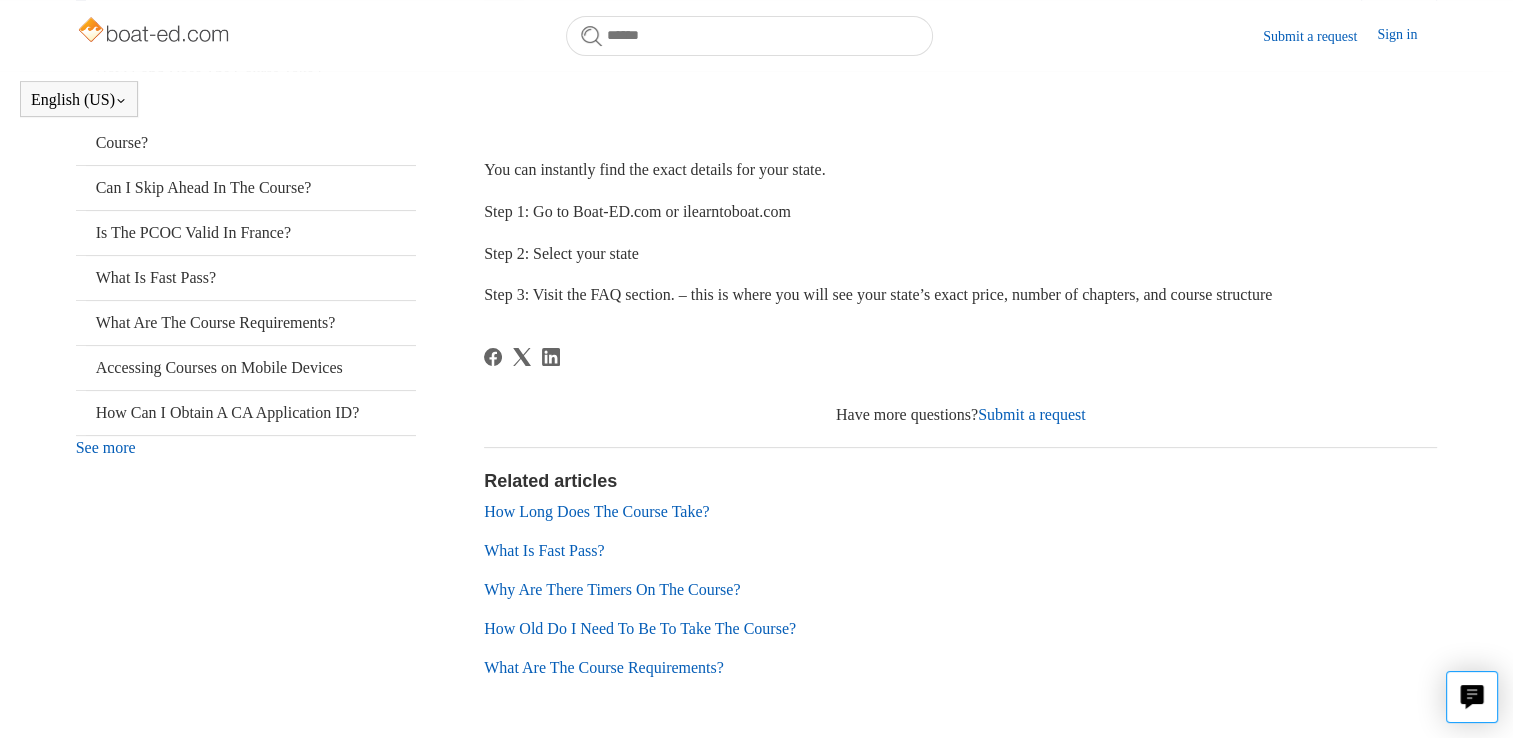 click on "How Old Do I Need To Be To Take The Course?" at bounding box center (640, 628) 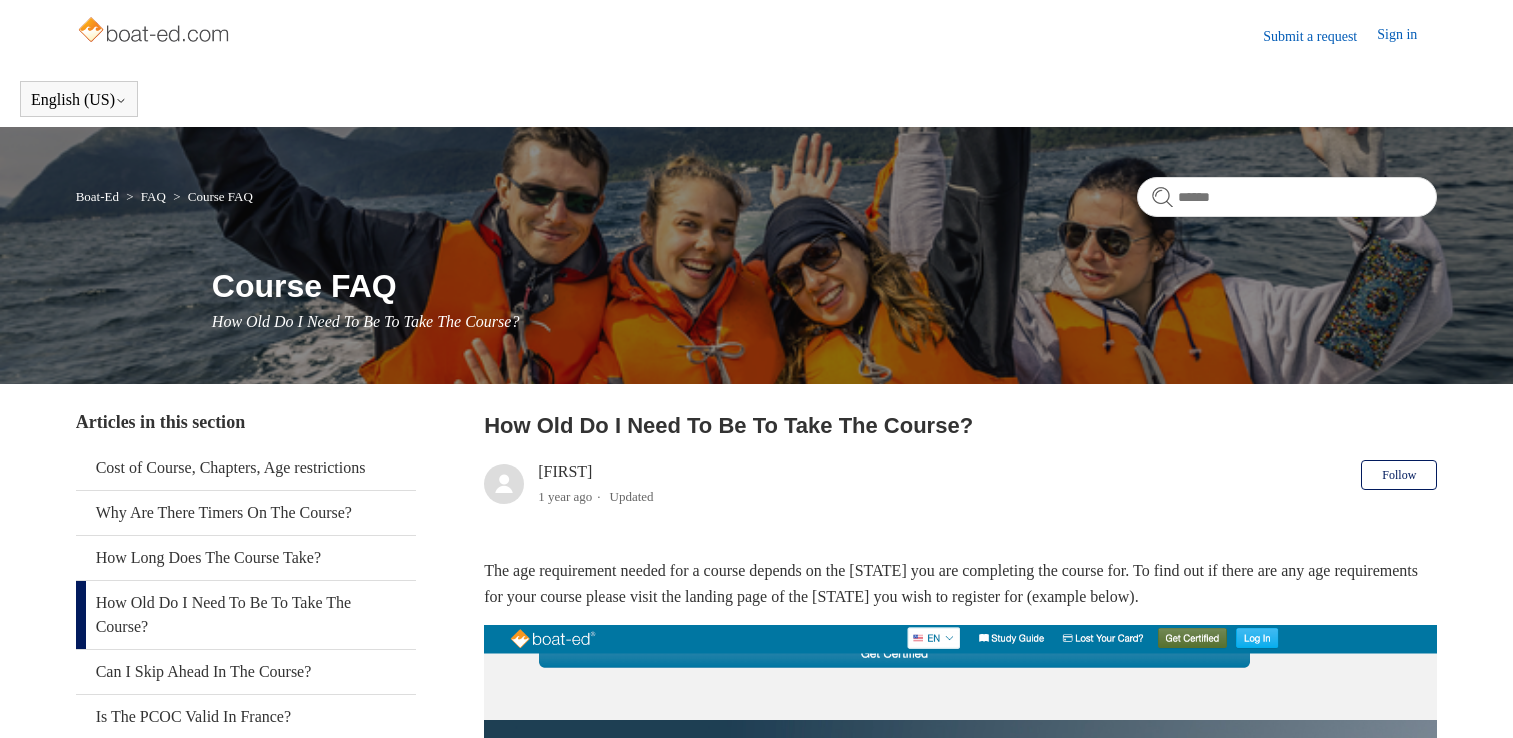 scroll, scrollTop: 0, scrollLeft: 0, axis: both 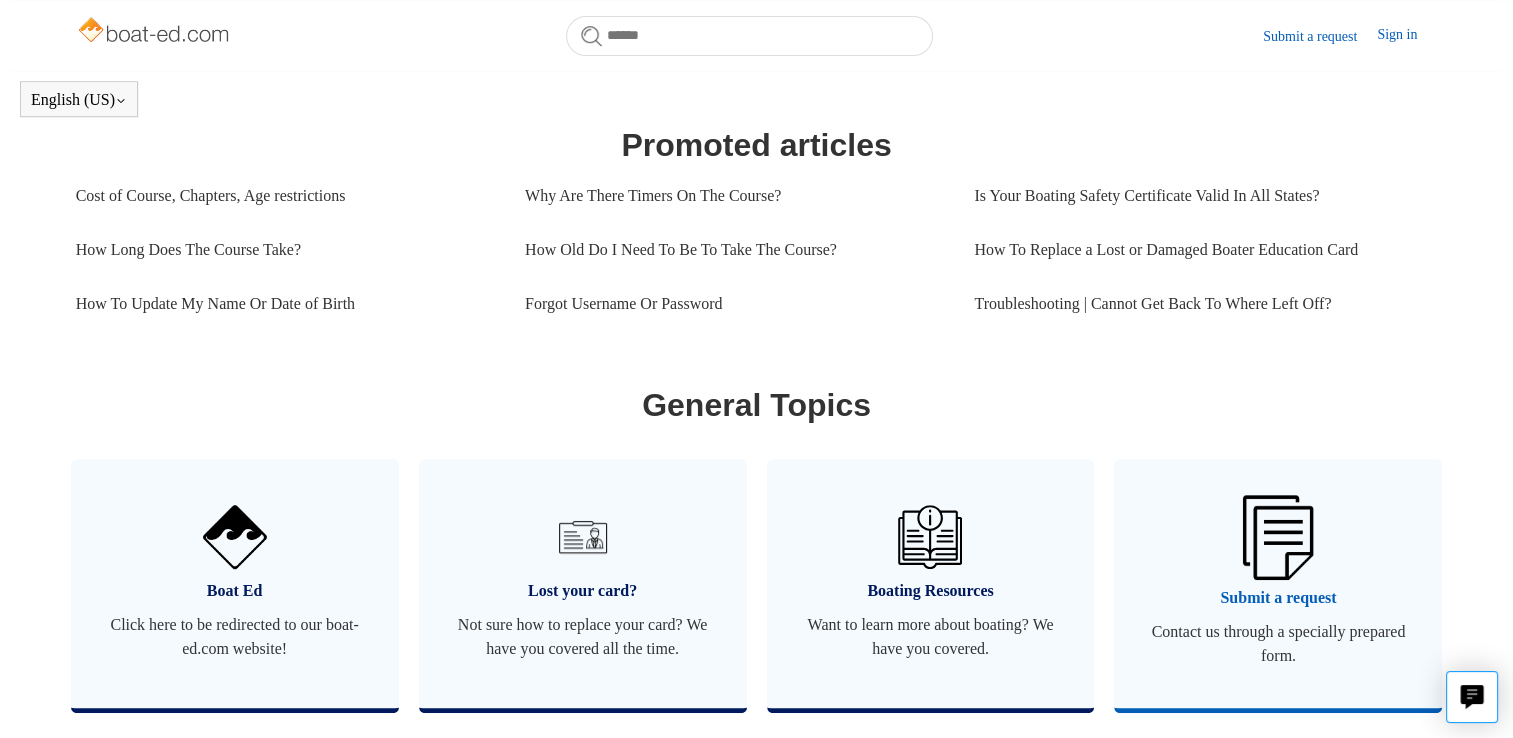 click at bounding box center [1278, 537] 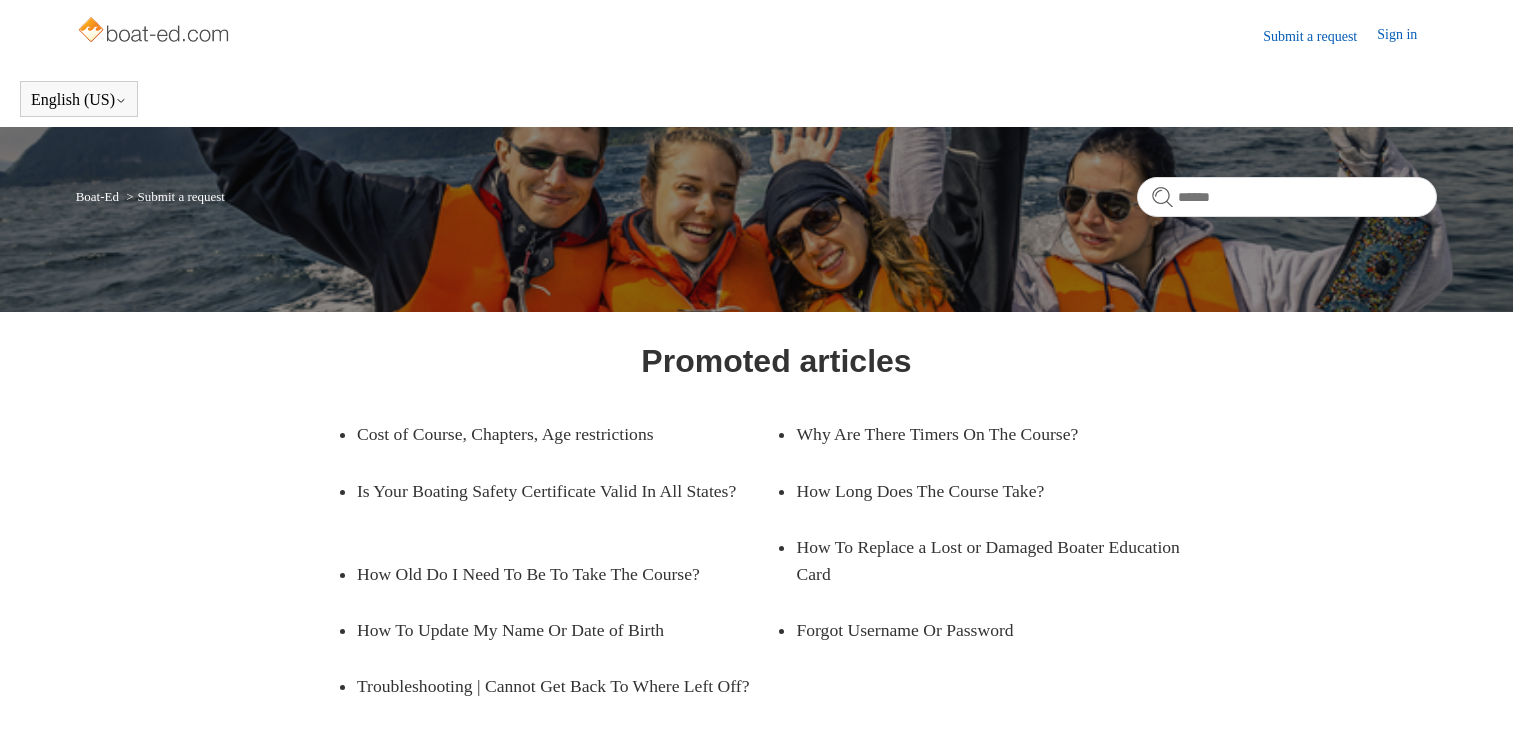 scroll, scrollTop: 0, scrollLeft: 0, axis: both 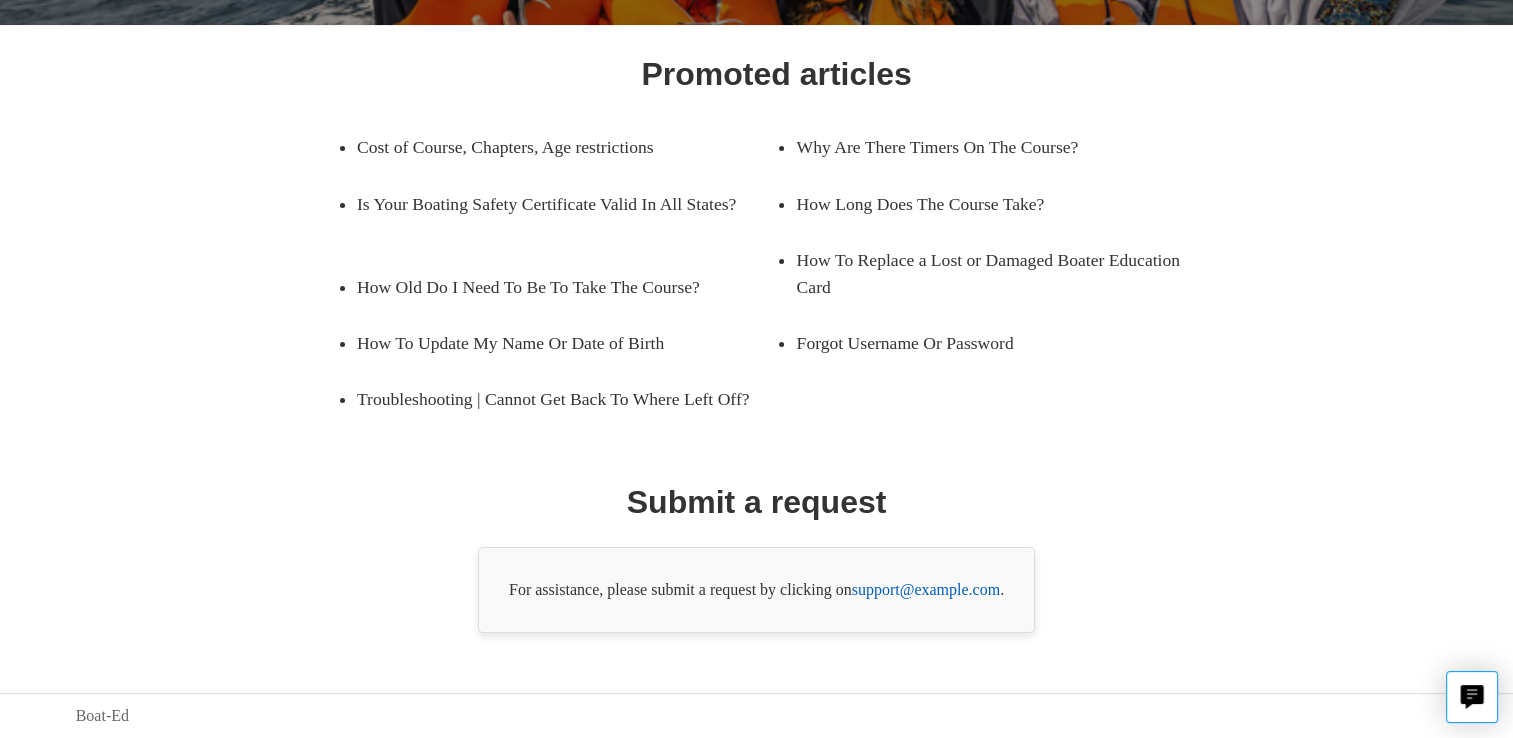 click on "support@boat-ed.com" at bounding box center [926, 589] 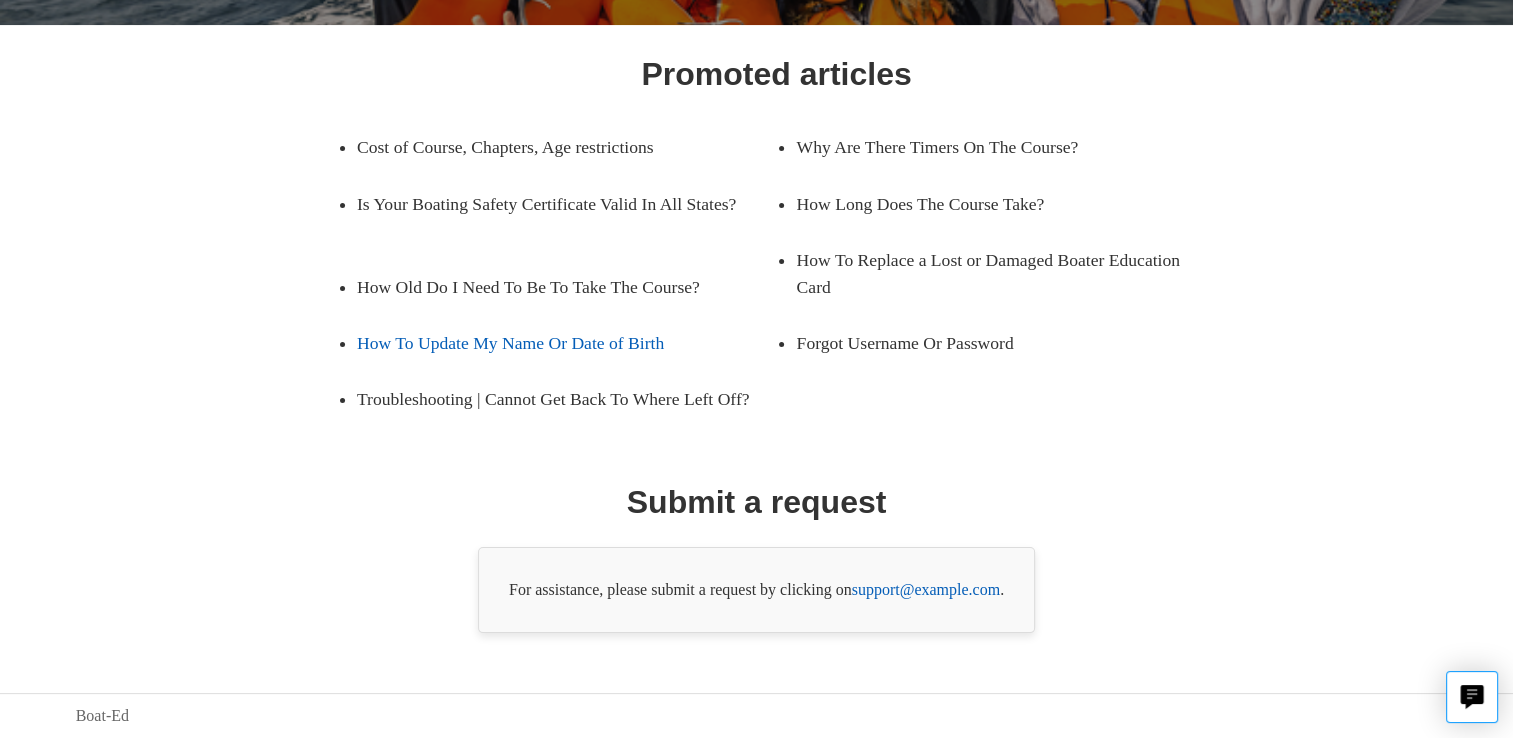 click on "How To Update My Name Or Date of Birth" at bounding box center (552, 343) 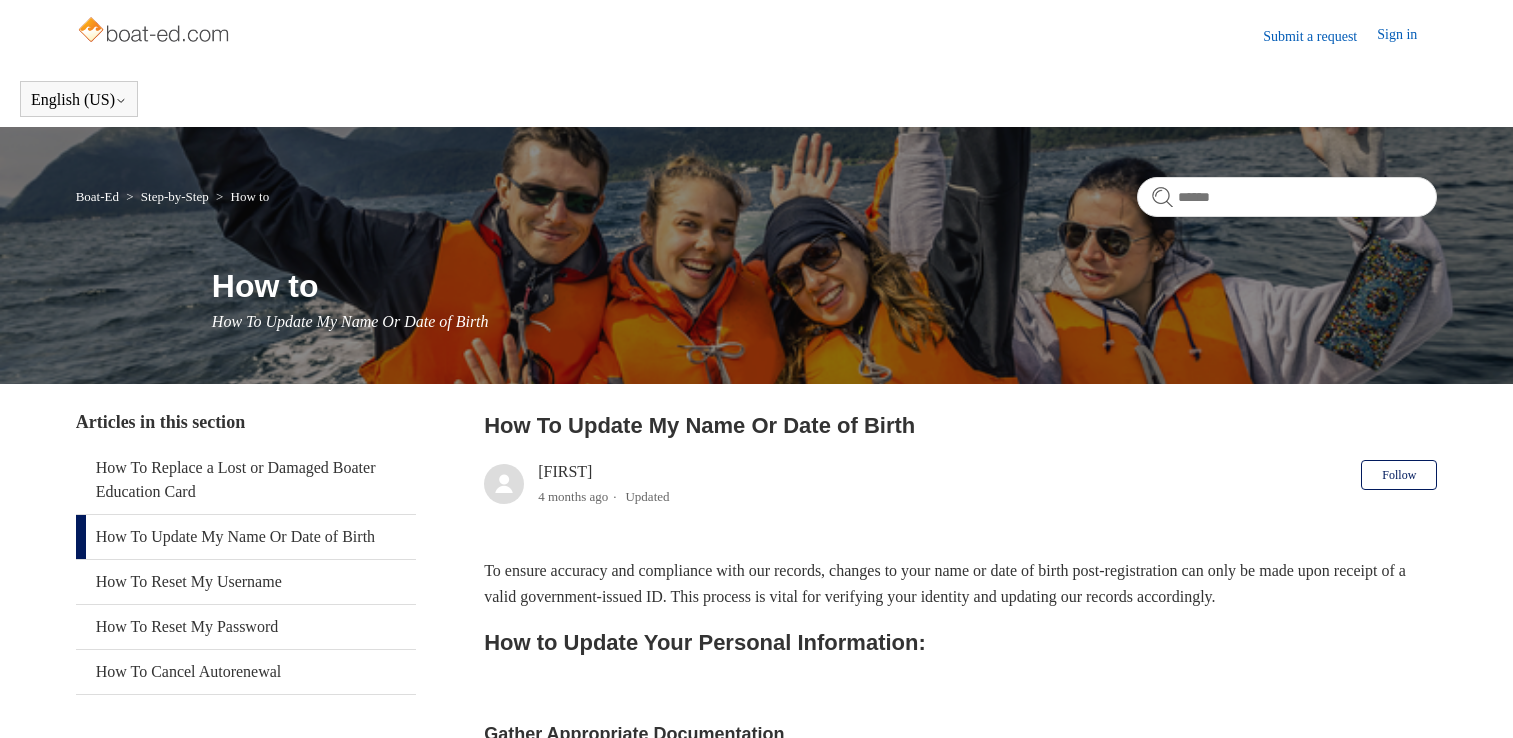 scroll, scrollTop: 0, scrollLeft: 0, axis: both 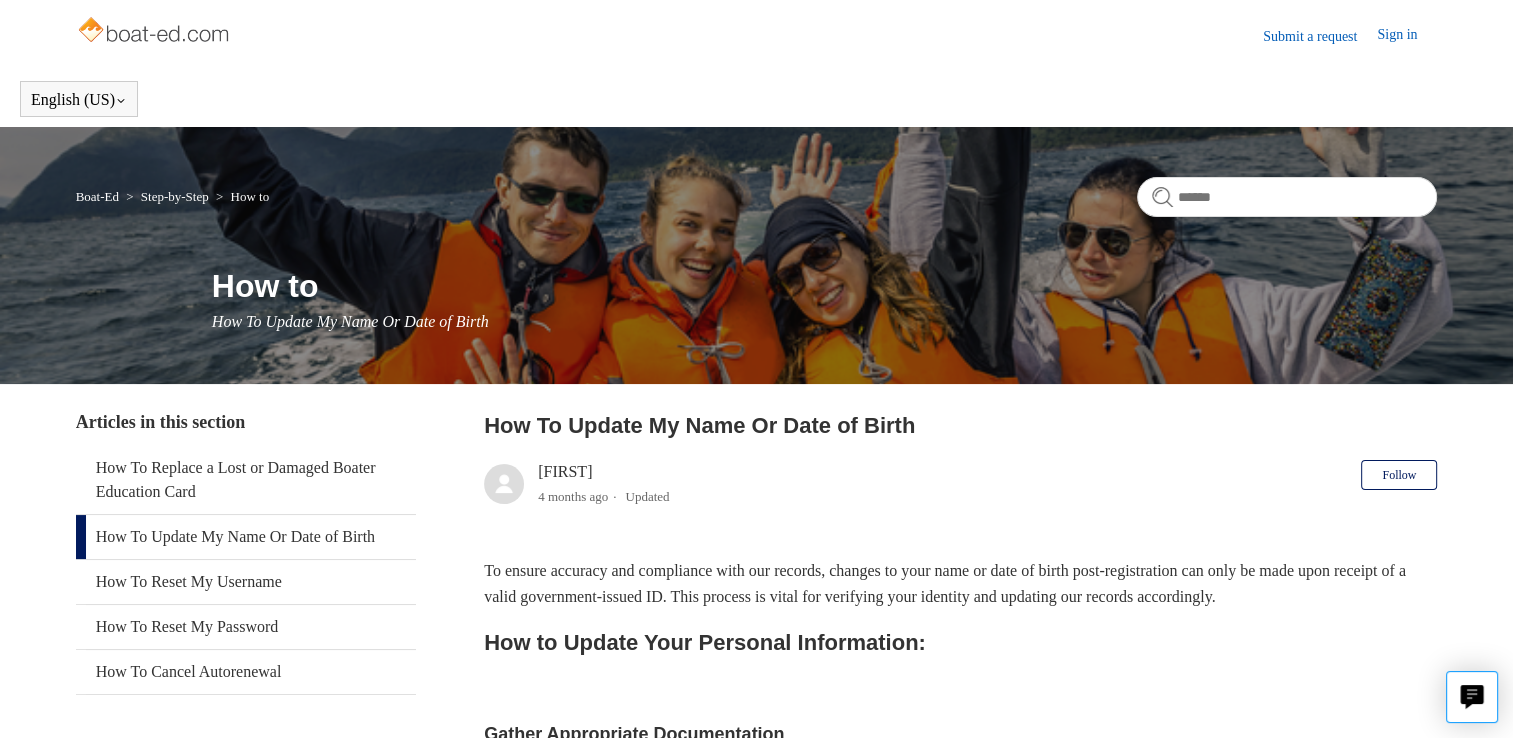 click on "How to
How To Update My Name Or Date of Birth" at bounding box center [825, 298] 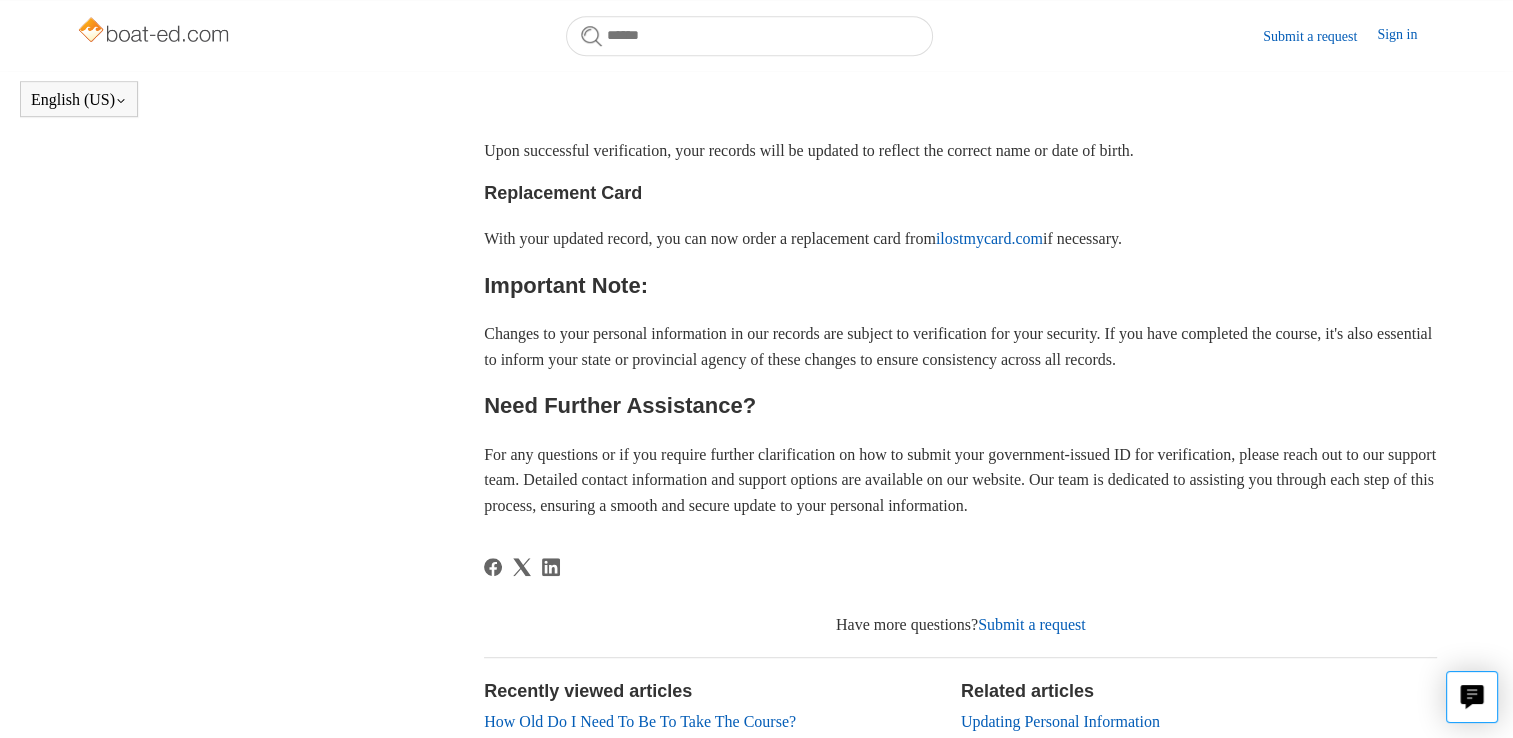scroll, scrollTop: 1022, scrollLeft: 0, axis: vertical 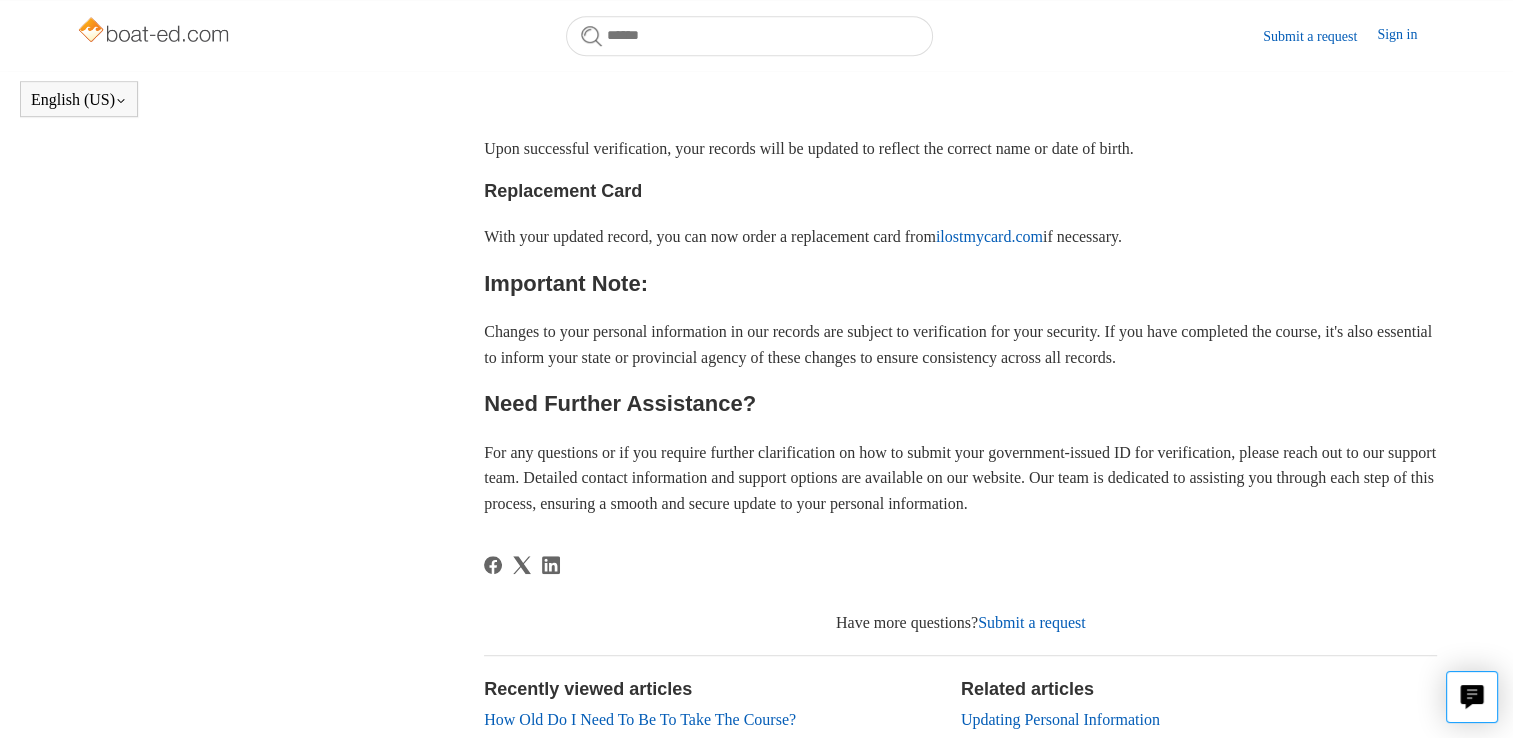 click on "Have more questions?  Submit a request" at bounding box center [960, 623] 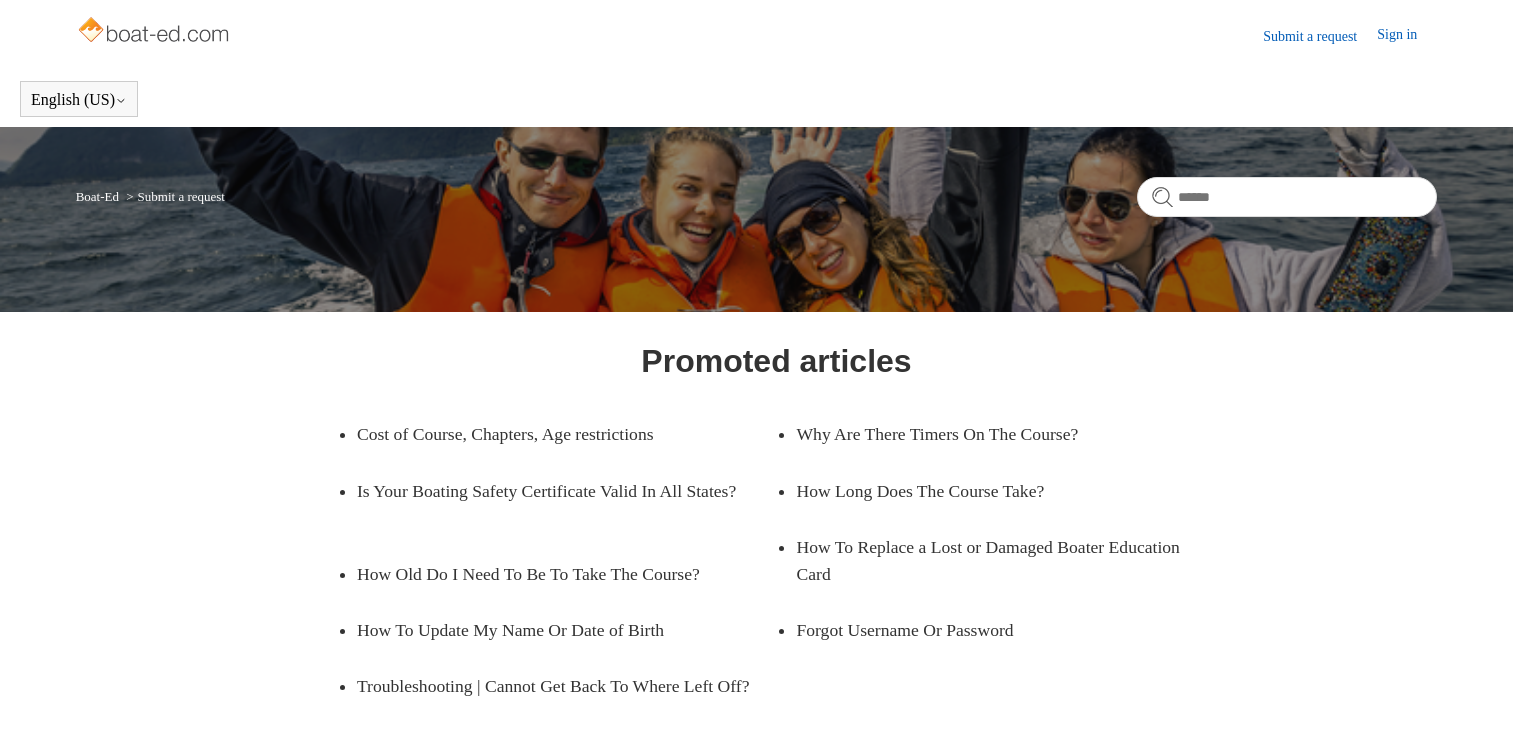 scroll, scrollTop: 0, scrollLeft: 0, axis: both 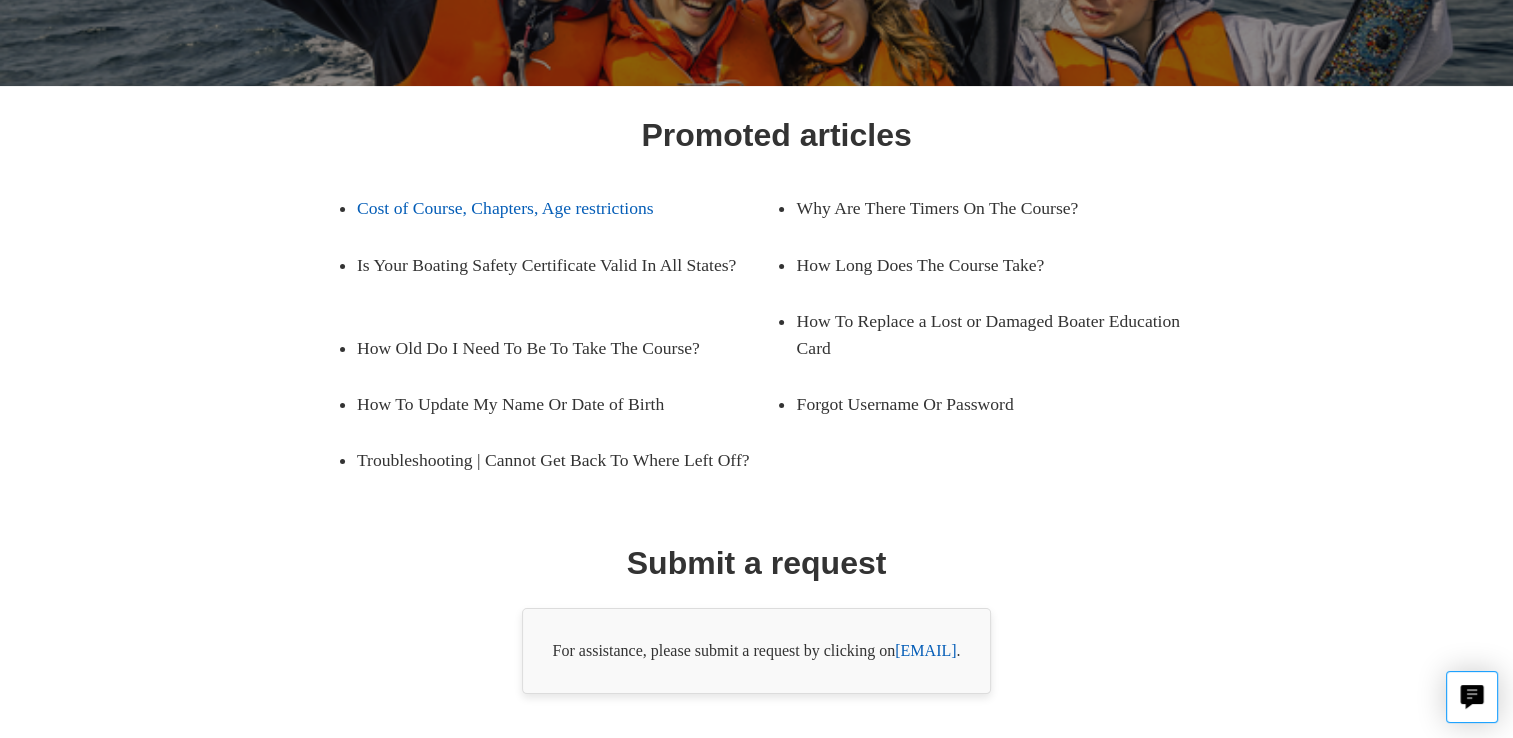 click on "Cost of Course, Chapters, Age restrictions" at bounding box center (552, 208) 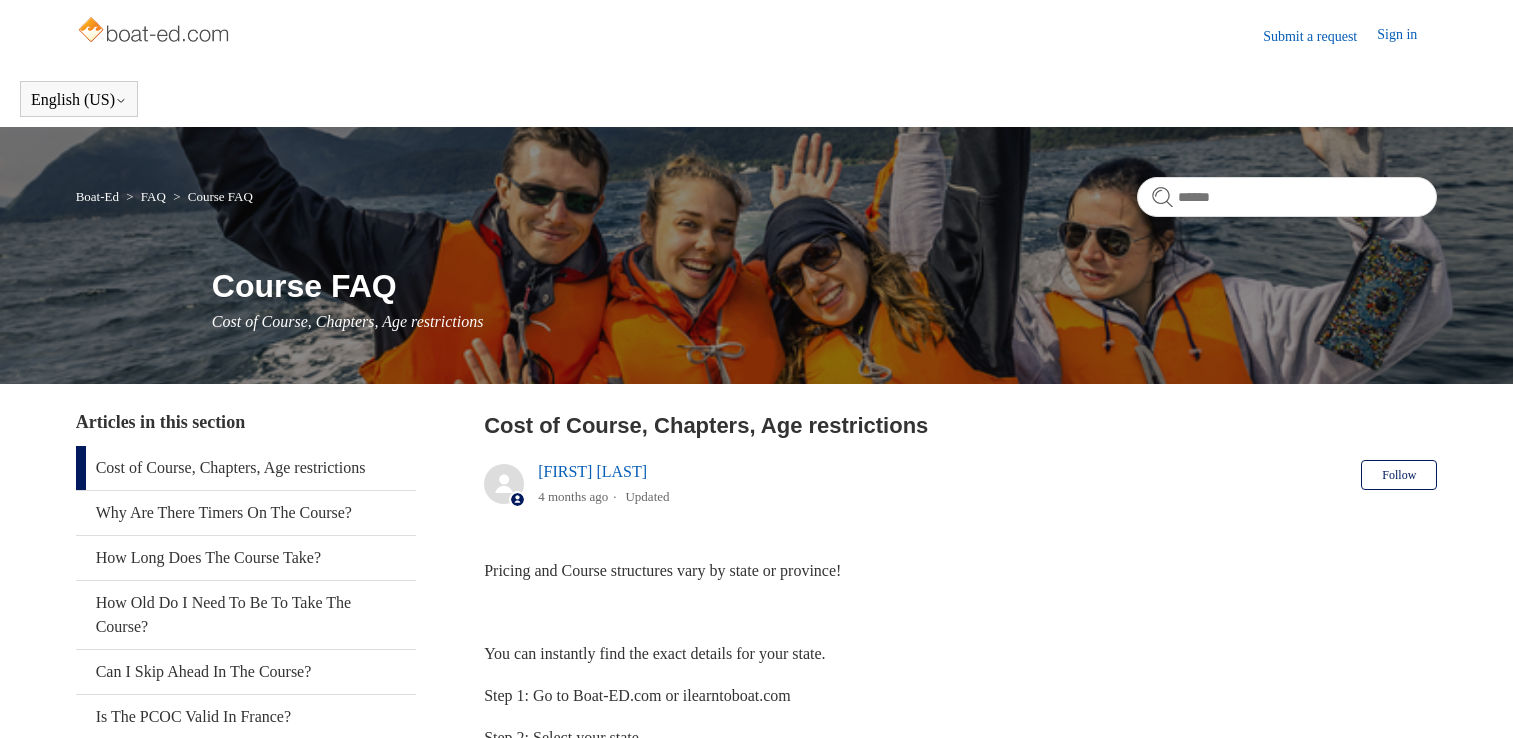 scroll, scrollTop: 0, scrollLeft: 0, axis: both 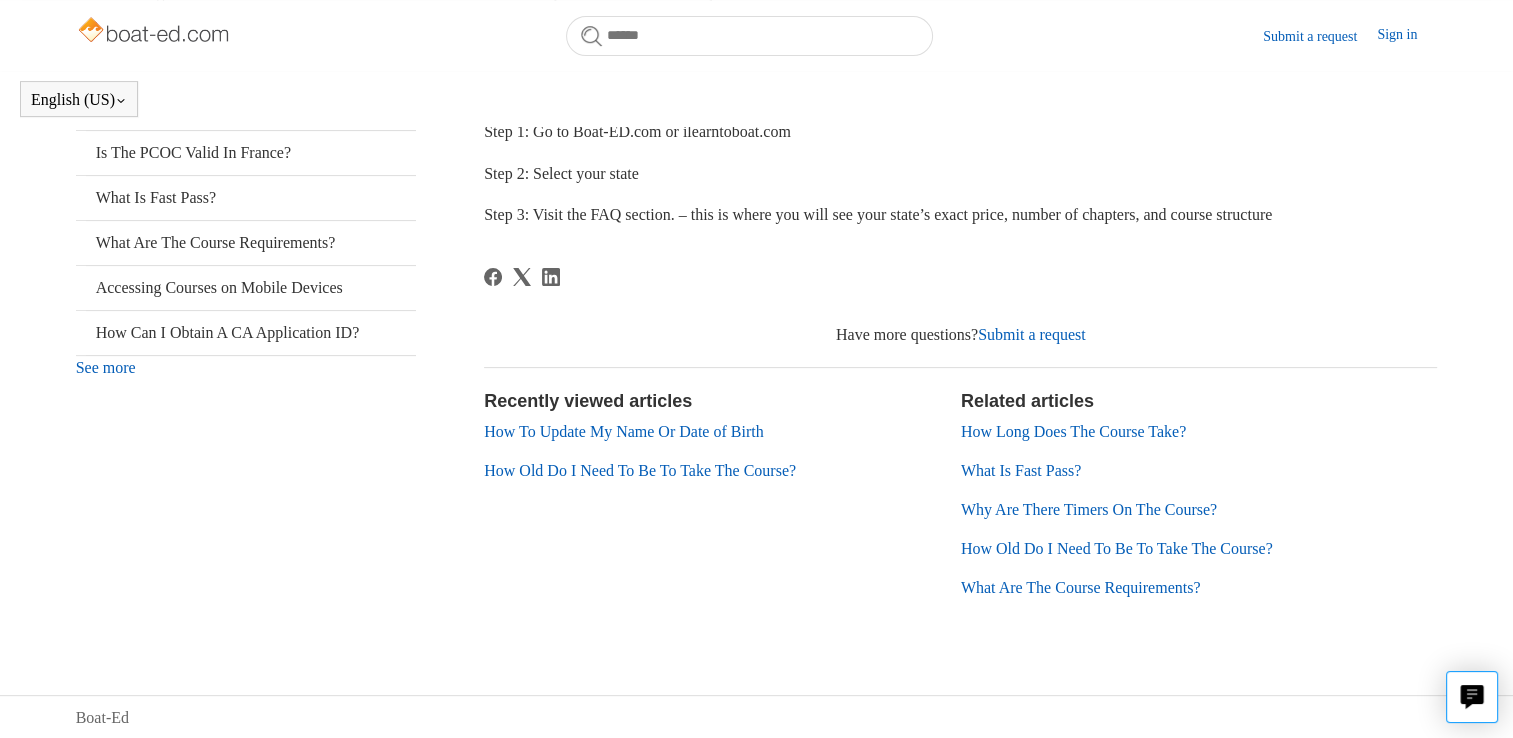 click on "How Old Do I Need To Be To Take The Course?" at bounding box center (640, 470) 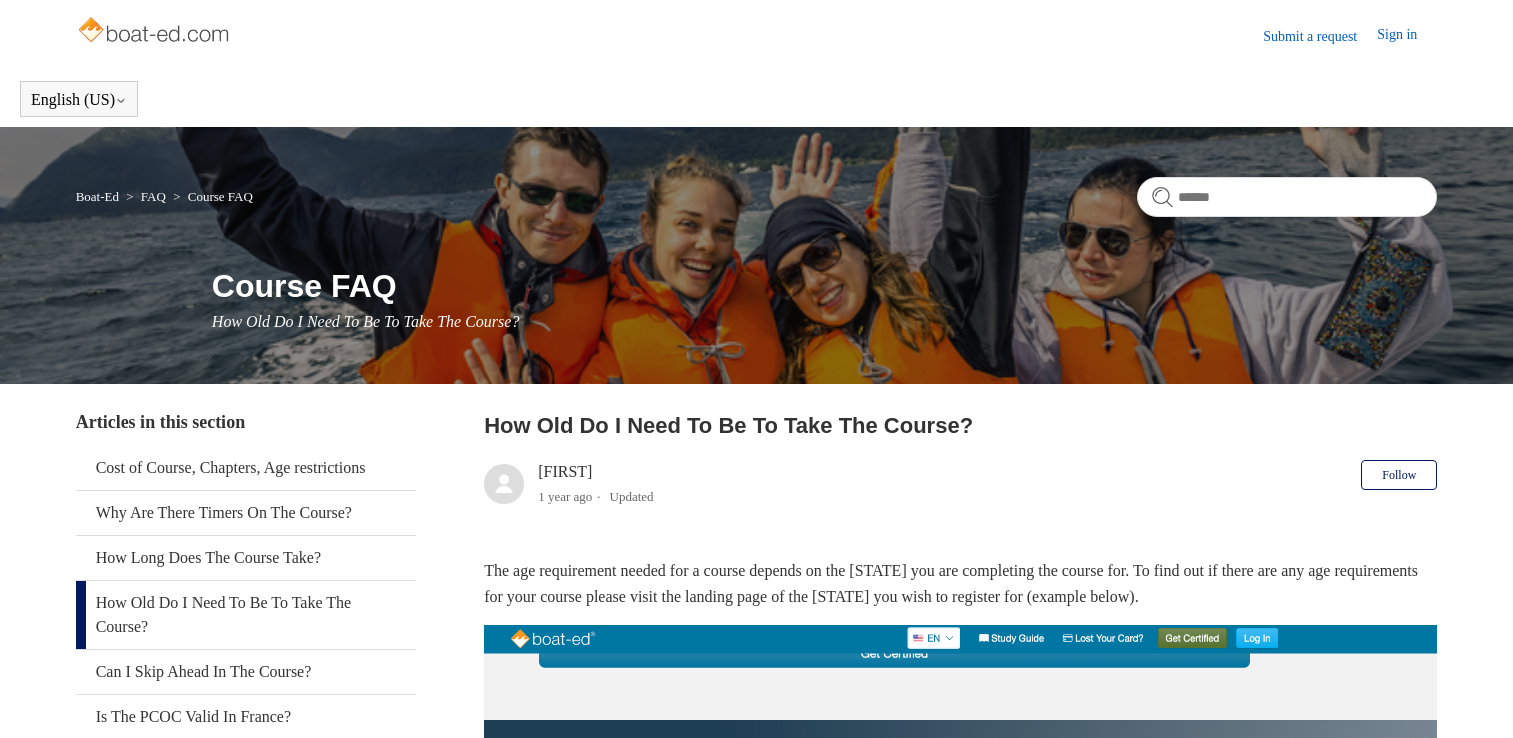 scroll, scrollTop: 0, scrollLeft: 0, axis: both 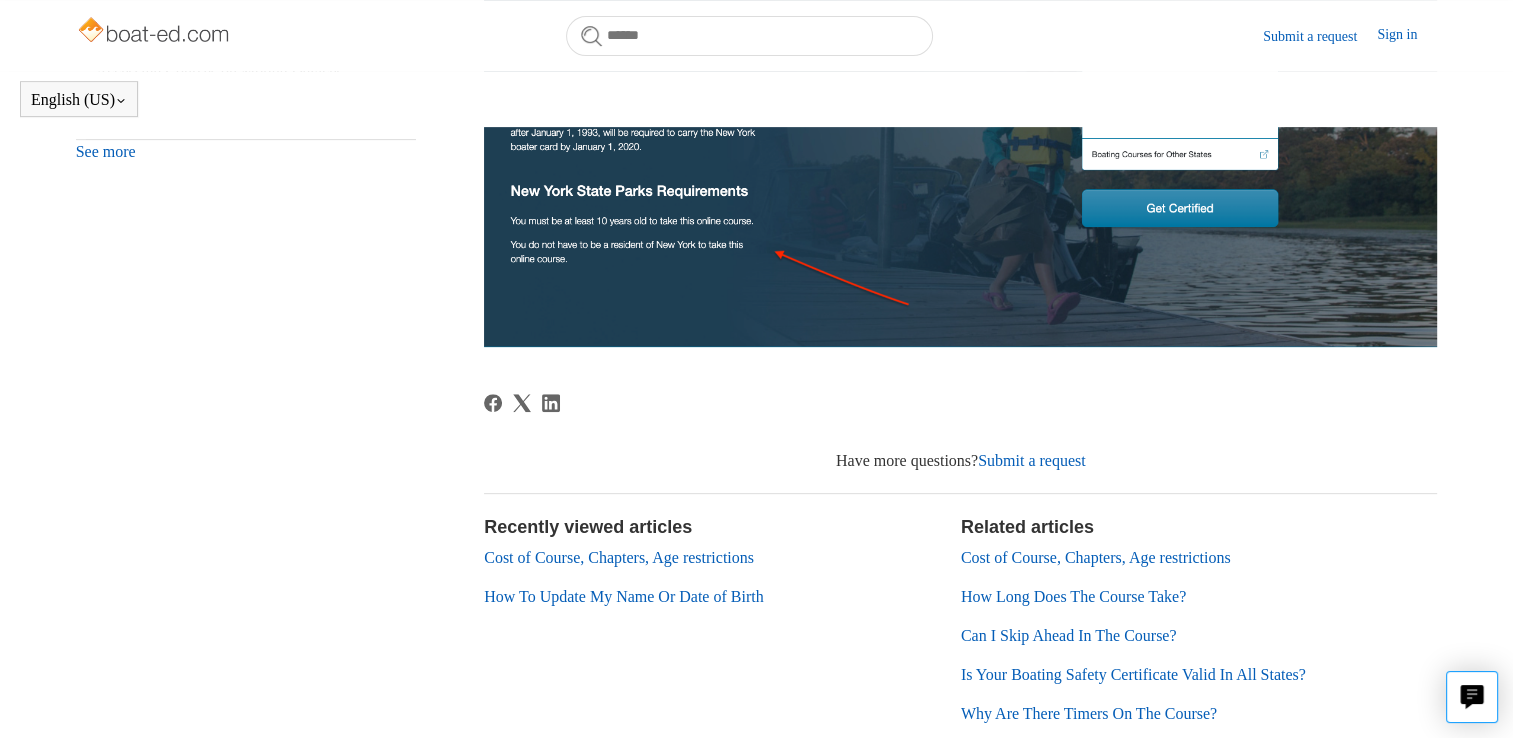 click on "Submit a request" at bounding box center [1032, 460] 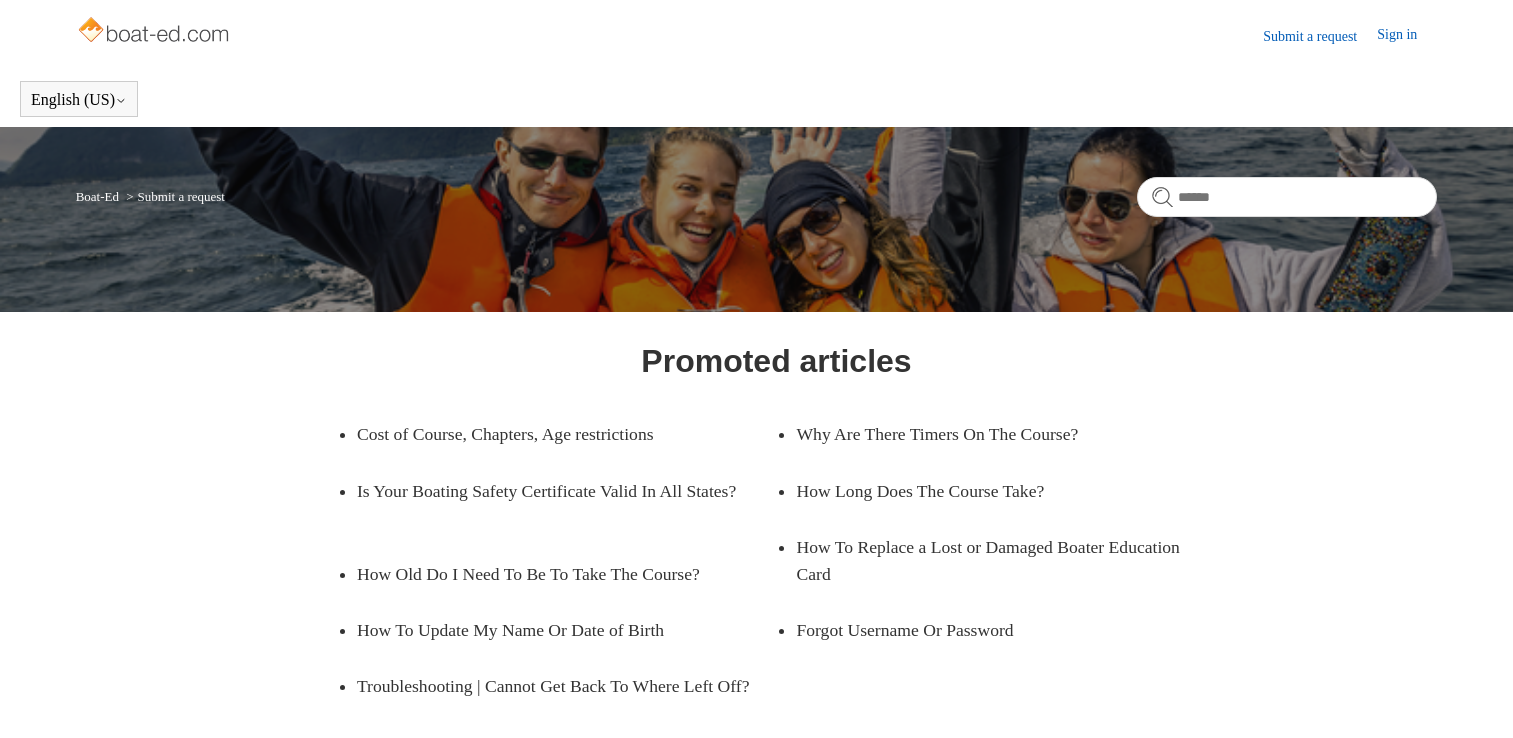 scroll, scrollTop: 0, scrollLeft: 0, axis: both 